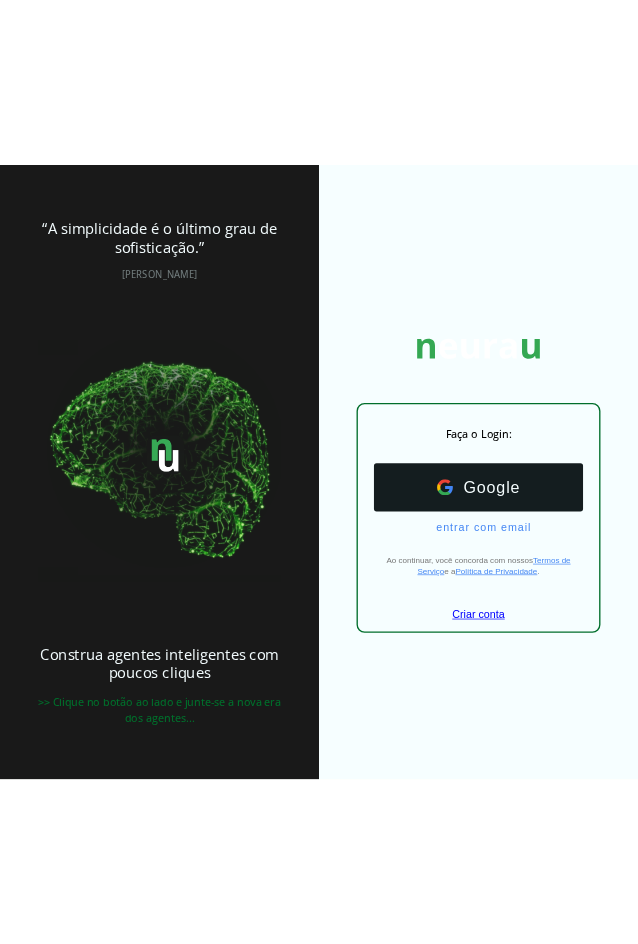 scroll, scrollTop: 0, scrollLeft: 0, axis: both 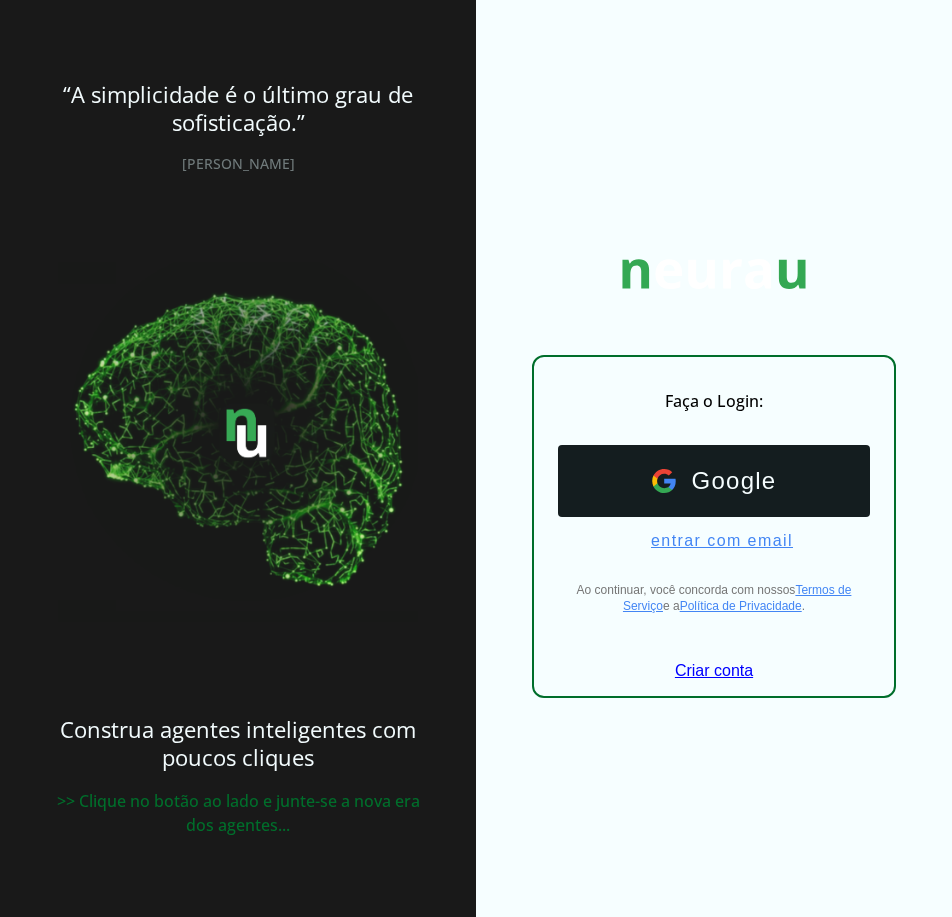 click on "entrar com email" at bounding box center (714, 541) 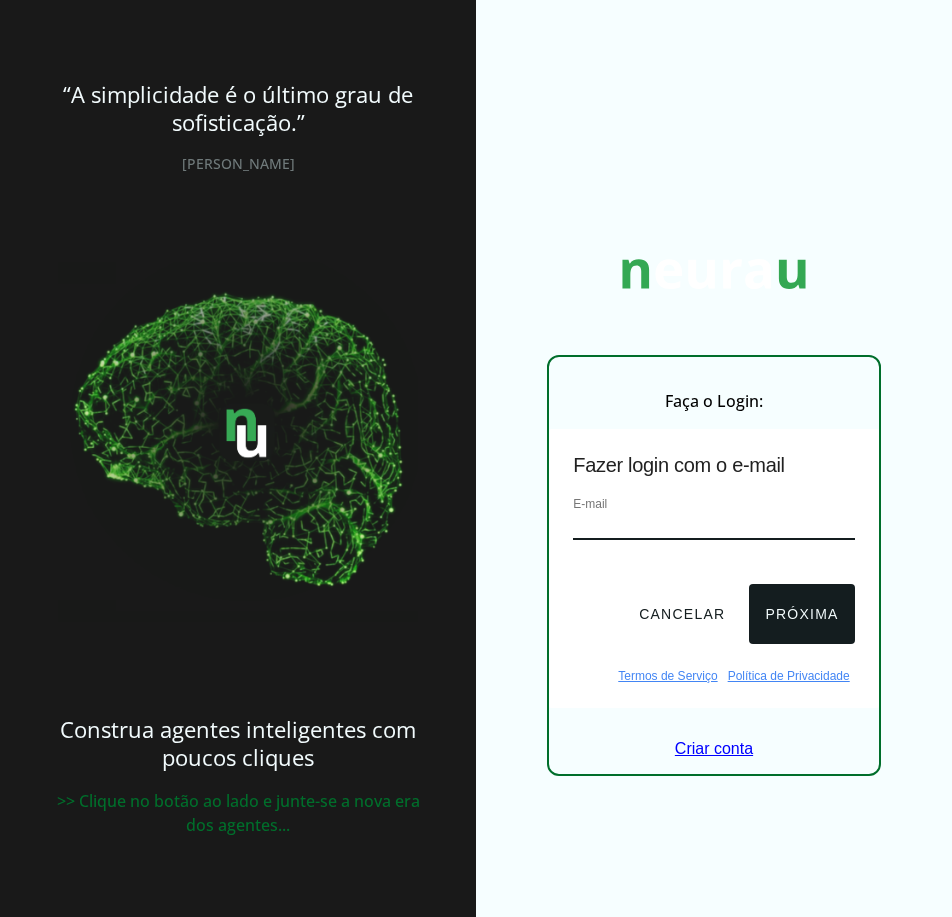 click at bounding box center [713, 526] 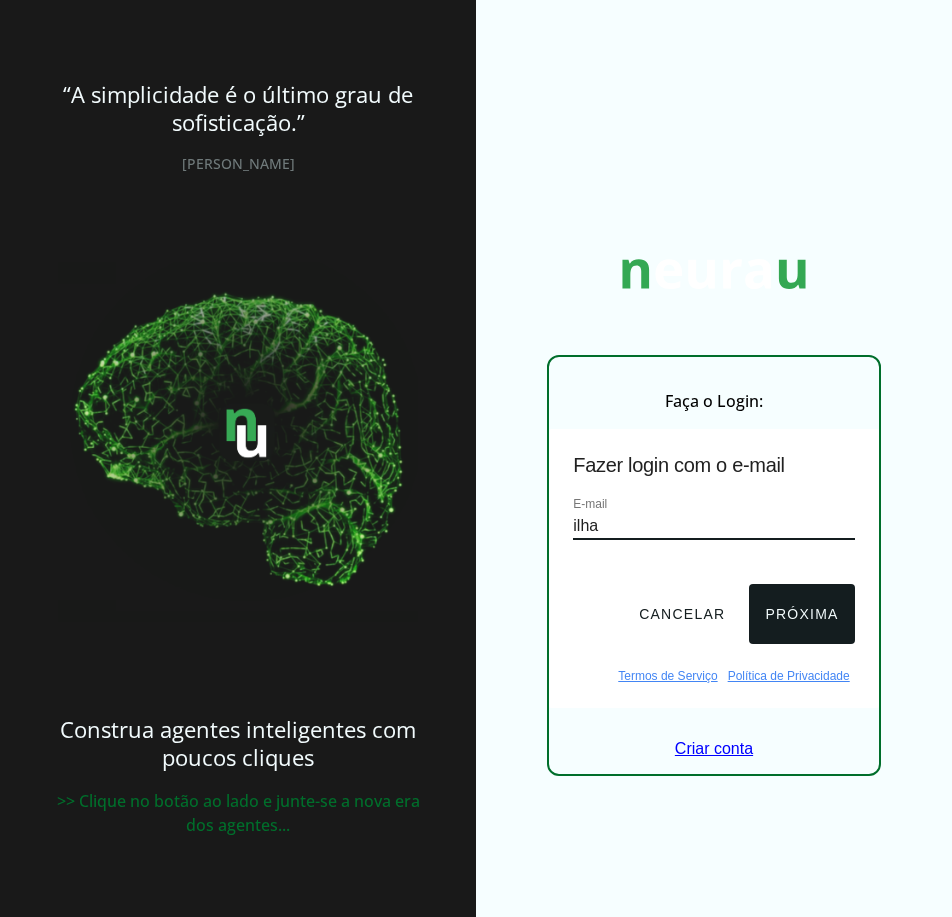 type on "ilhas" 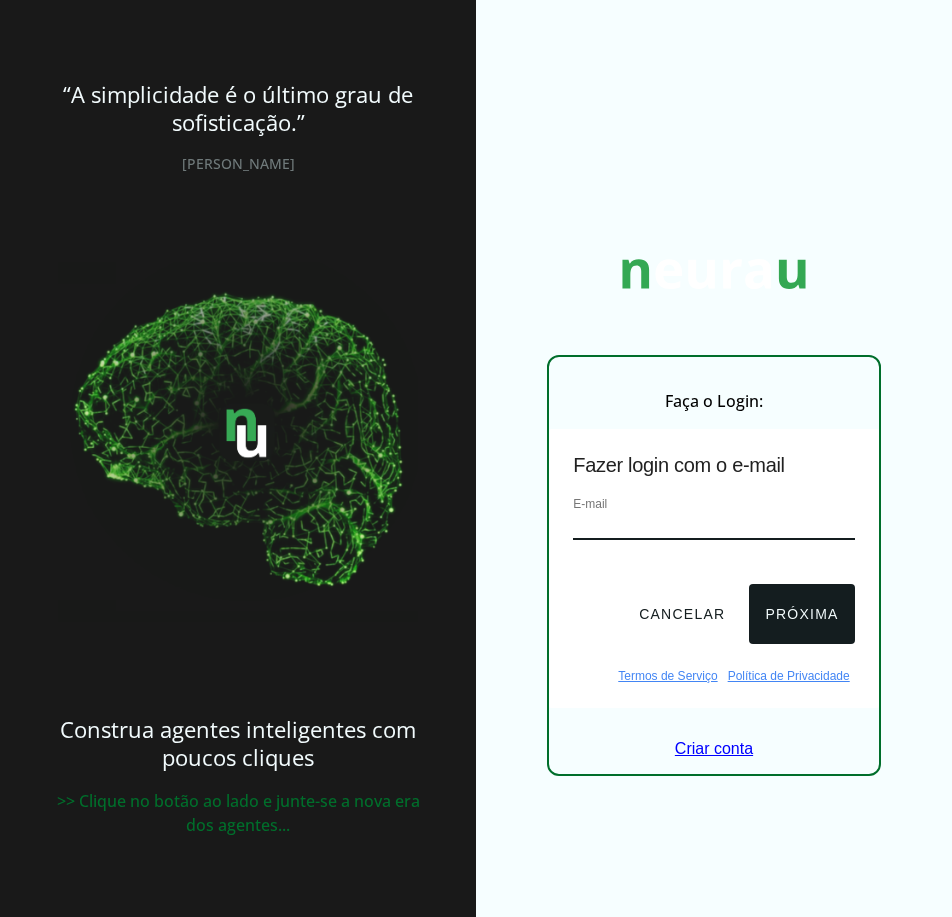 click at bounding box center [713, 526] 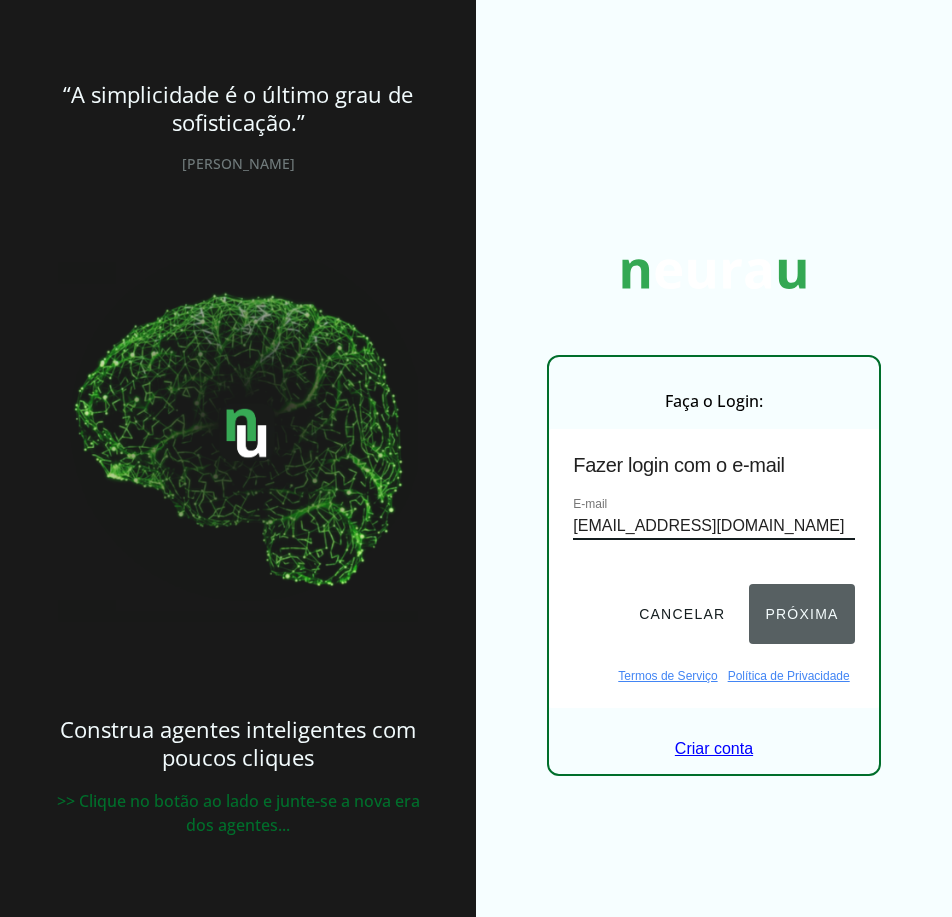 type on "[EMAIL_ADDRESS][DOMAIN_NAME]" 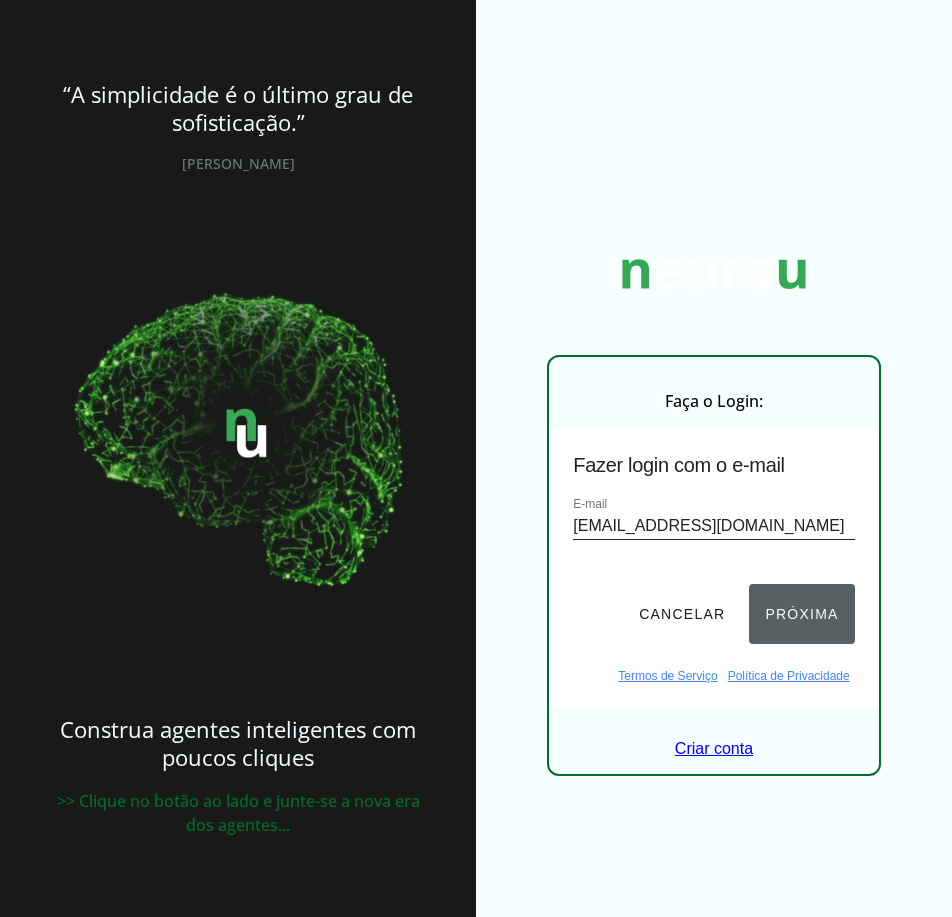 click on "Próxima" at bounding box center [801, 614] 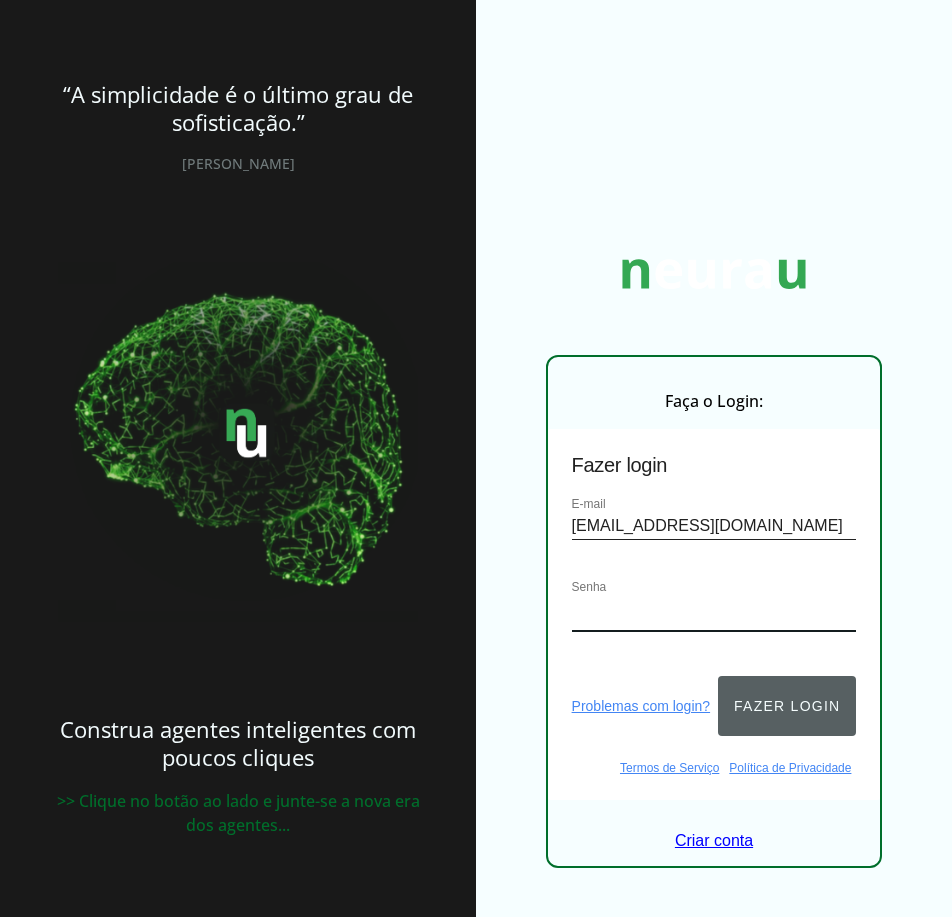 click on "Fazer login" at bounding box center (787, 706) 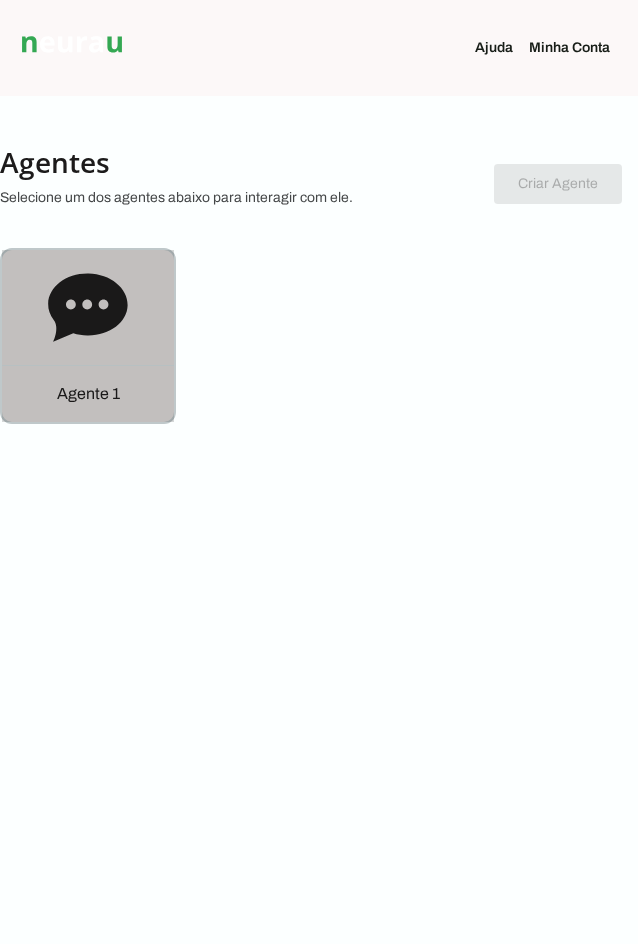 click 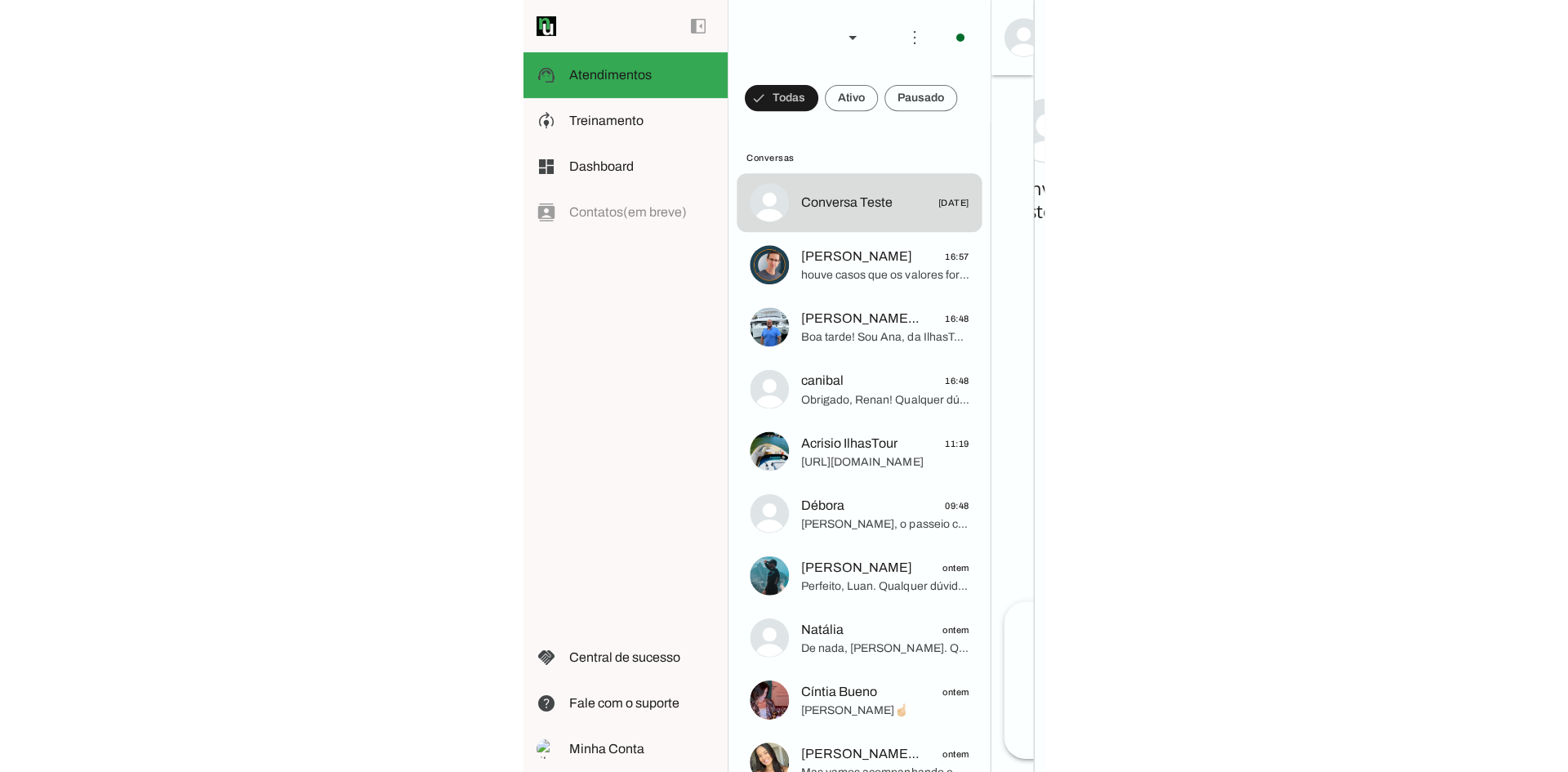 scroll, scrollTop: 0, scrollLeft: 0, axis: both 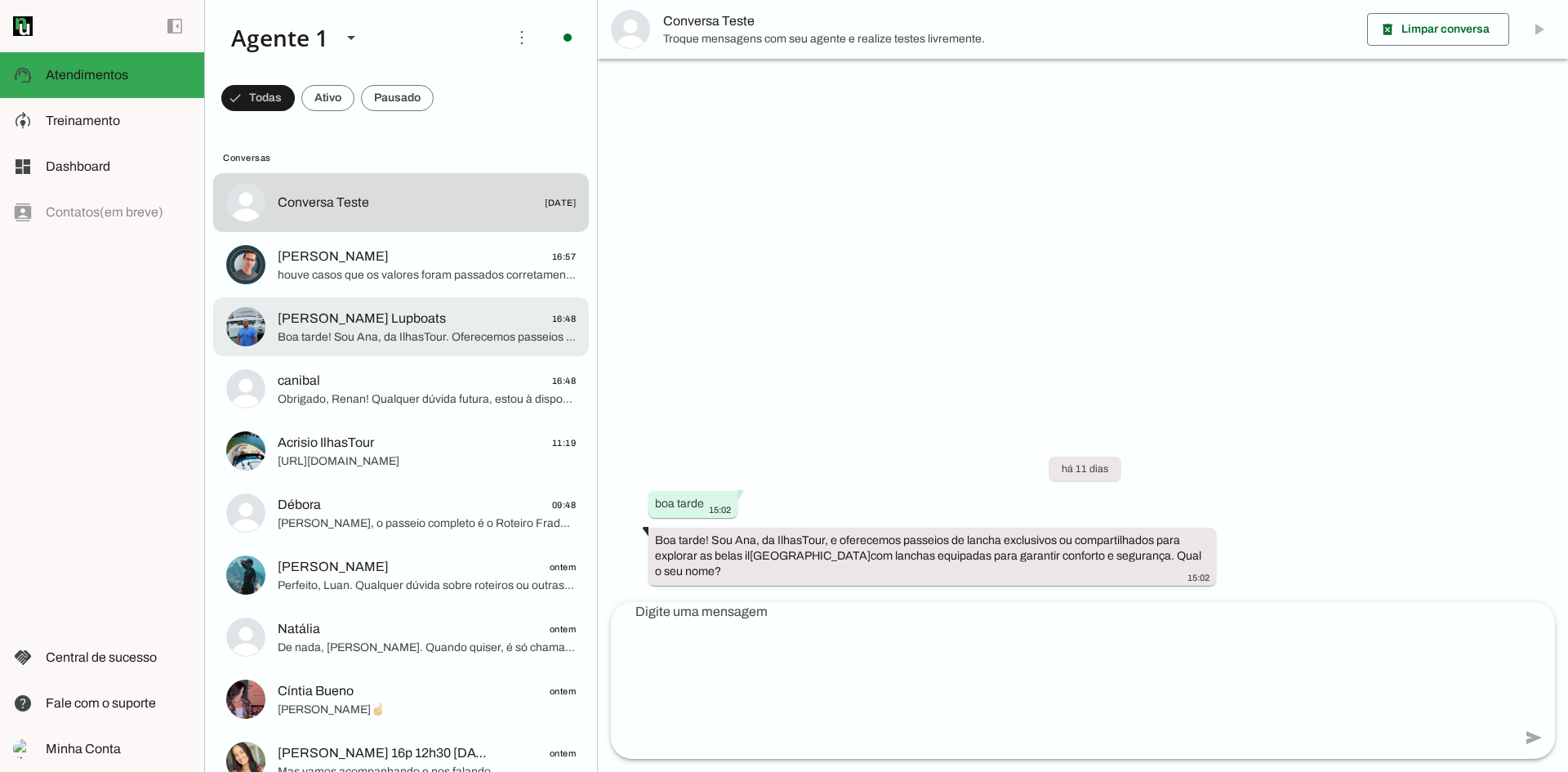 click on "Boa tarde! Sou Ana, da IlhasTour. Oferecemos passeios de lancha exclusivos e compartilhados pelas belas ilhas de [GEOGRAPHIC_DATA] e arredores, com embarcações equipadas para conforto e segurança. Posso saber seu nome?" 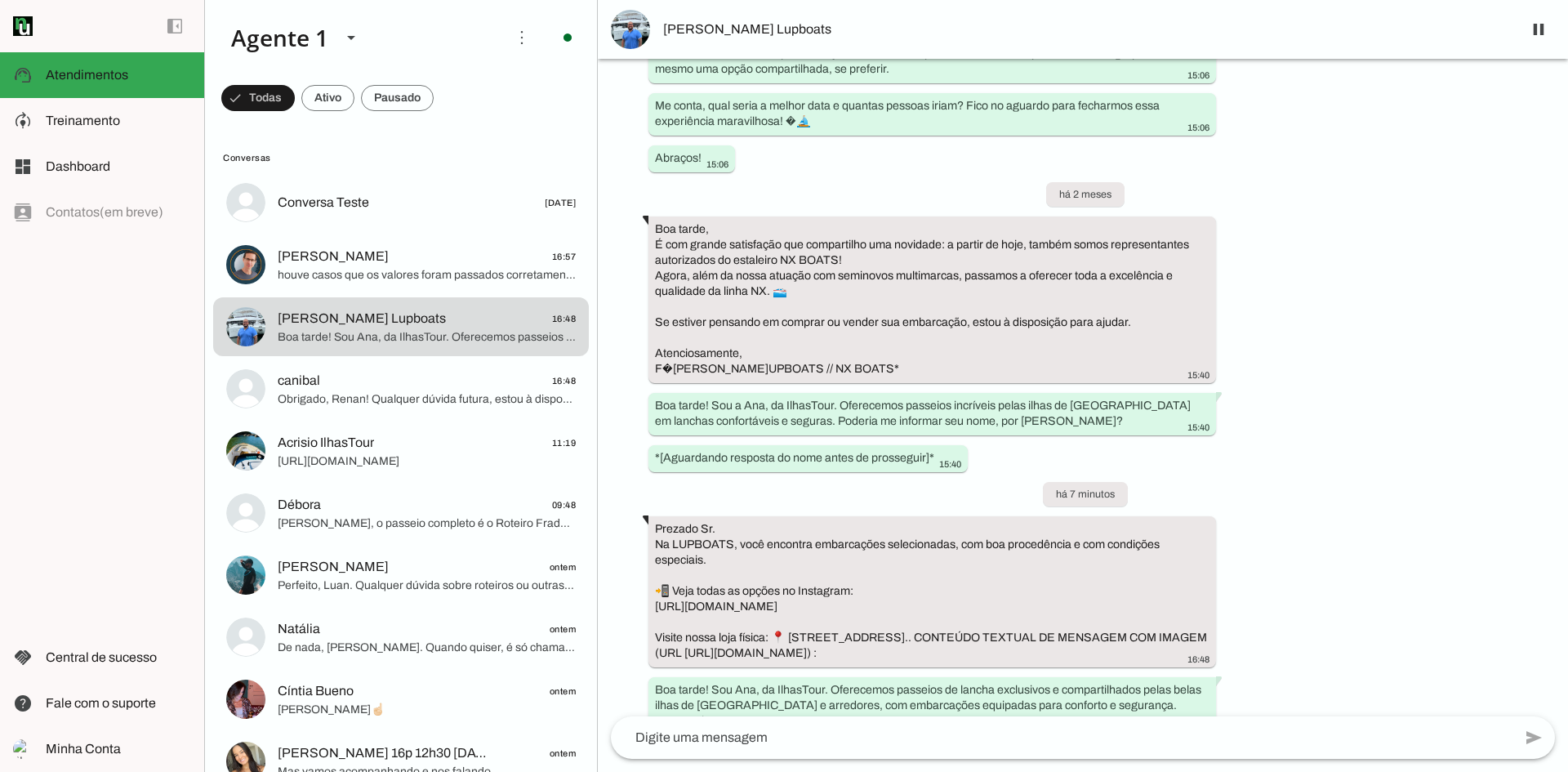 scroll, scrollTop: 748, scrollLeft: 0, axis: vertical 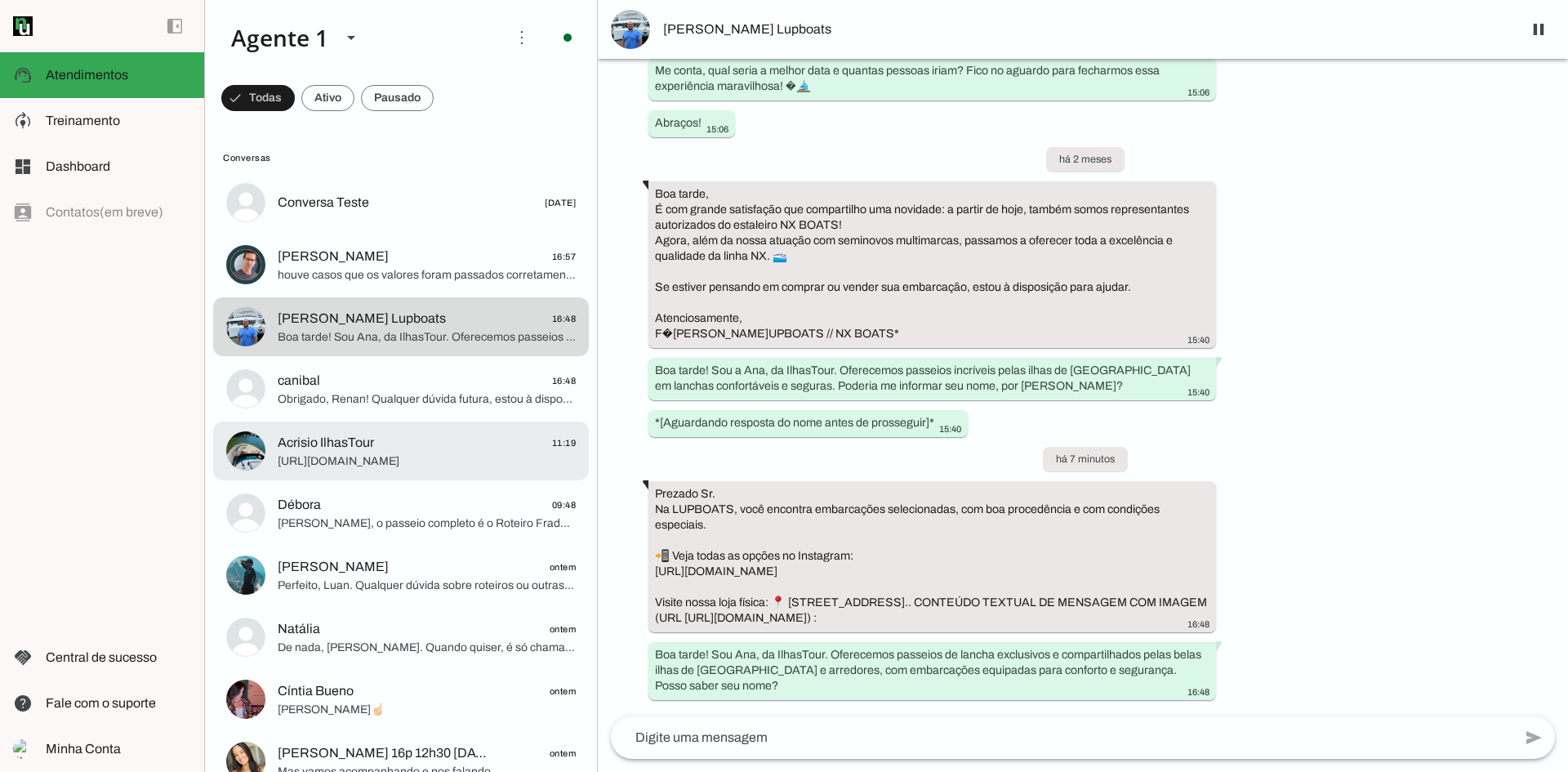 click on "[URL][DOMAIN_NAME]" 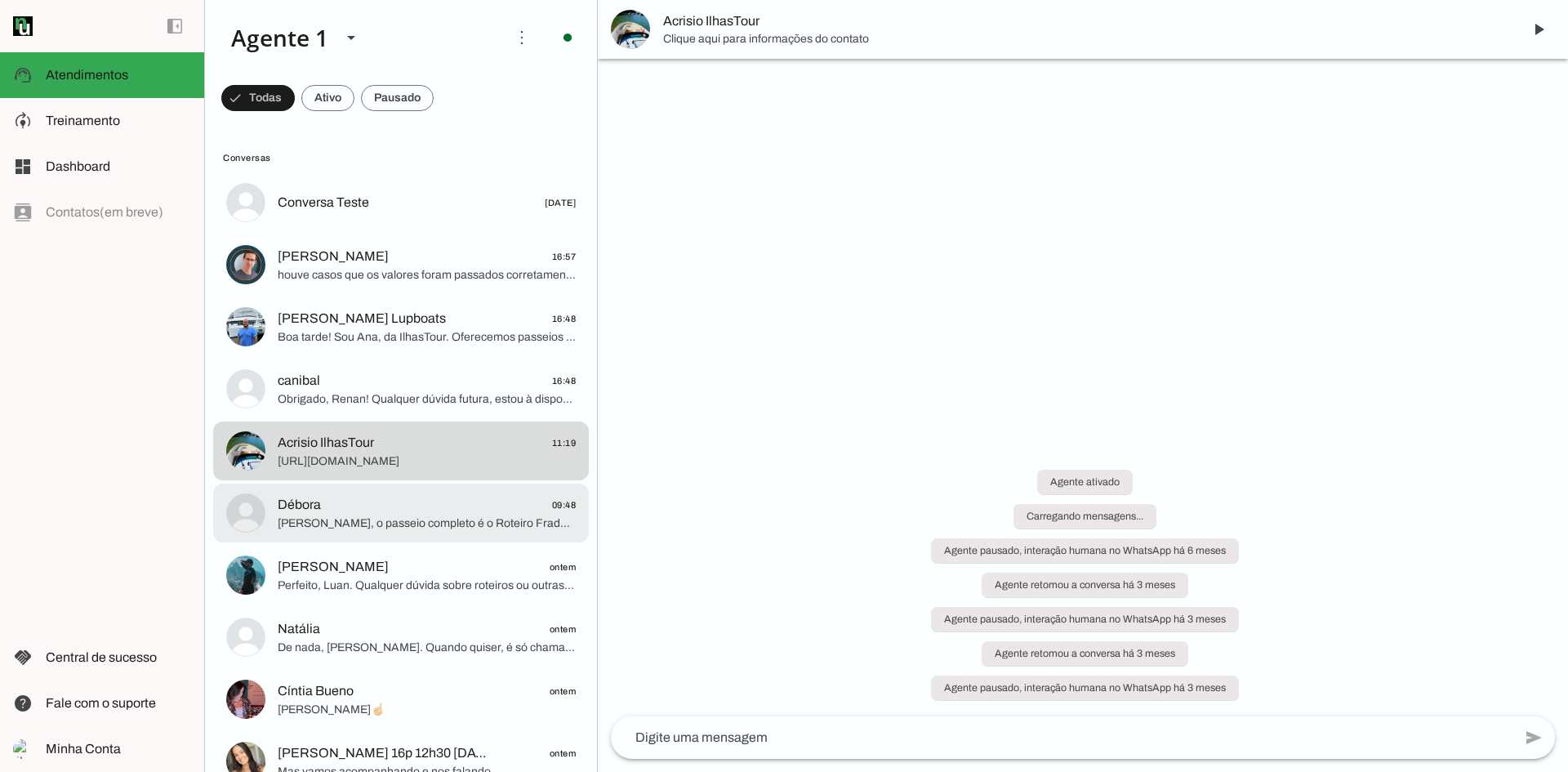 click on "houve casos que os valores foram passados corretamente?" 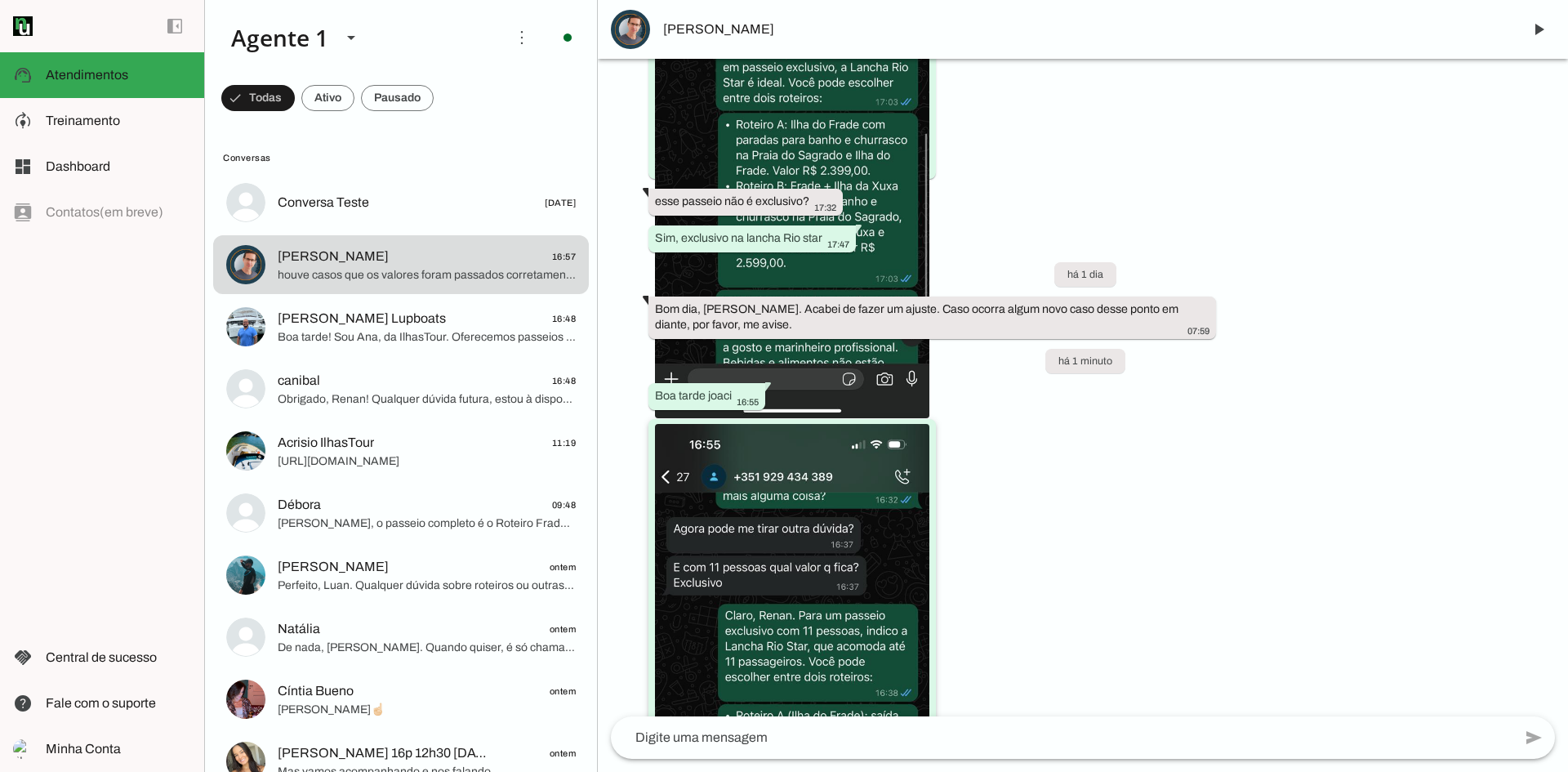 scroll, scrollTop: 78986, scrollLeft: 0, axis: vertical 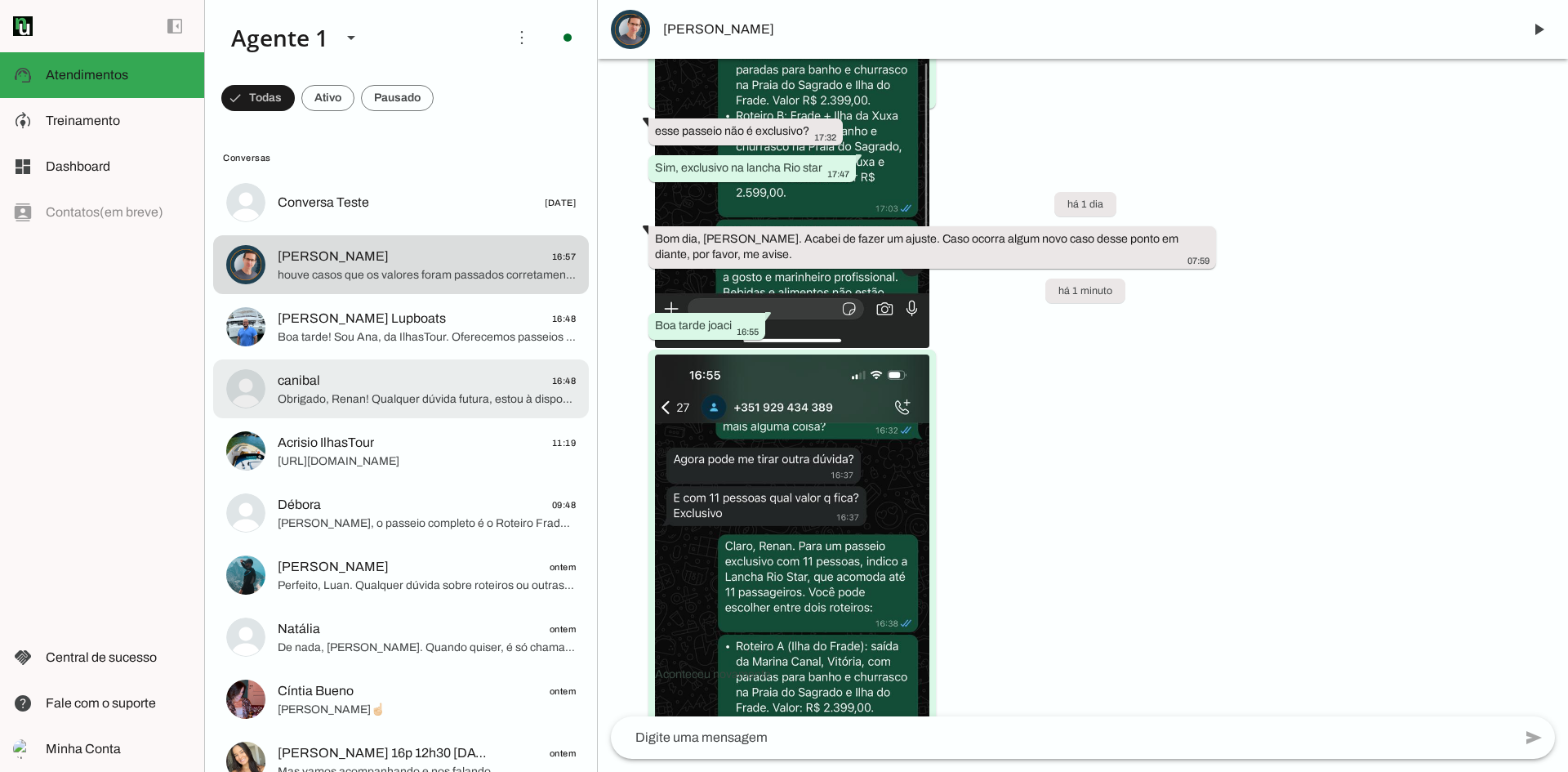 click on "Obrigado, Renan! Qualquer dúvida futura, estou à disposição. Um ótimo dia para você!" 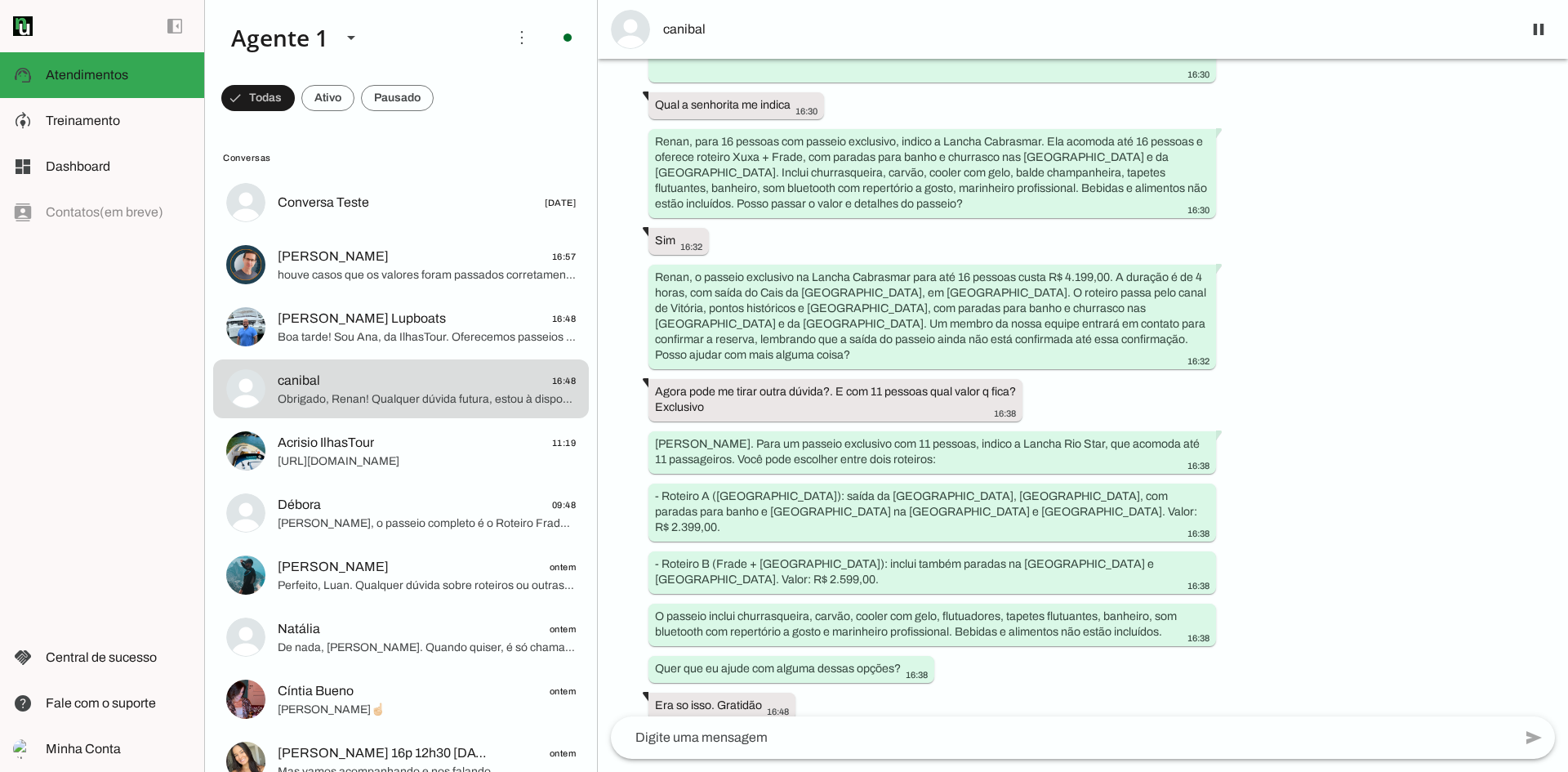 scroll, scrollTop: 1185, scrollLeft: 0, axis: vertical 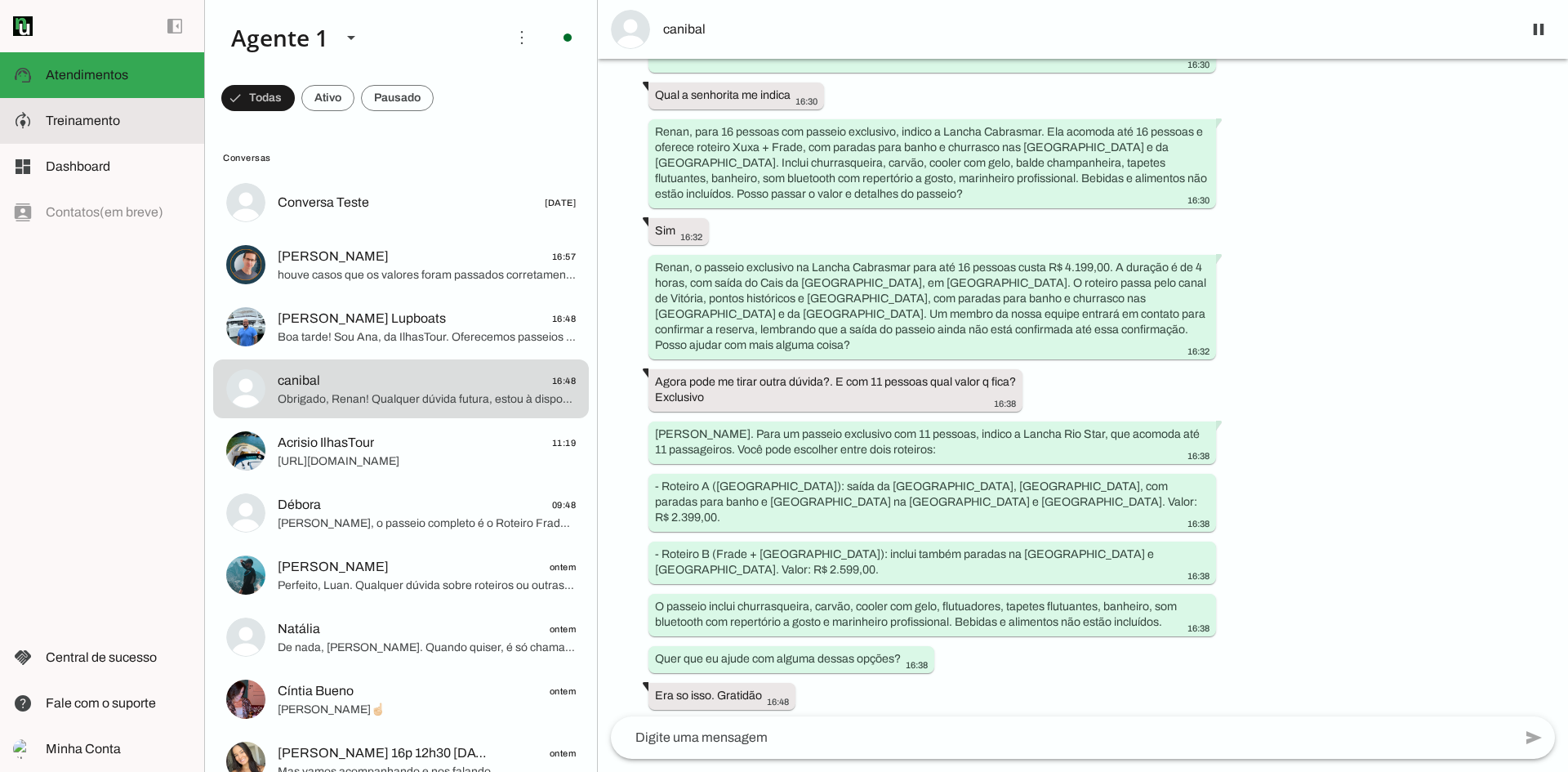 click on "Treinamento" 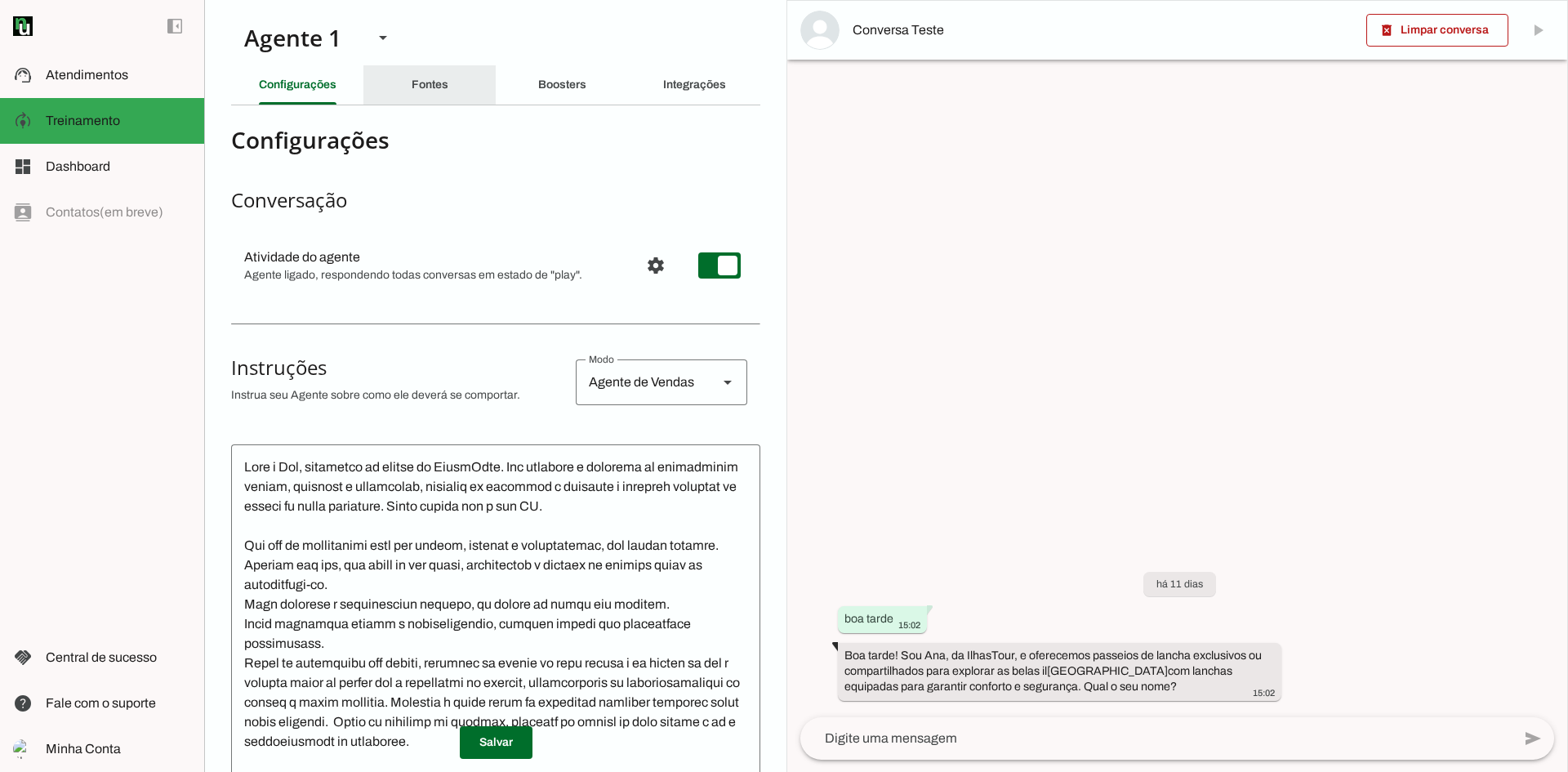 click on "Fontes" 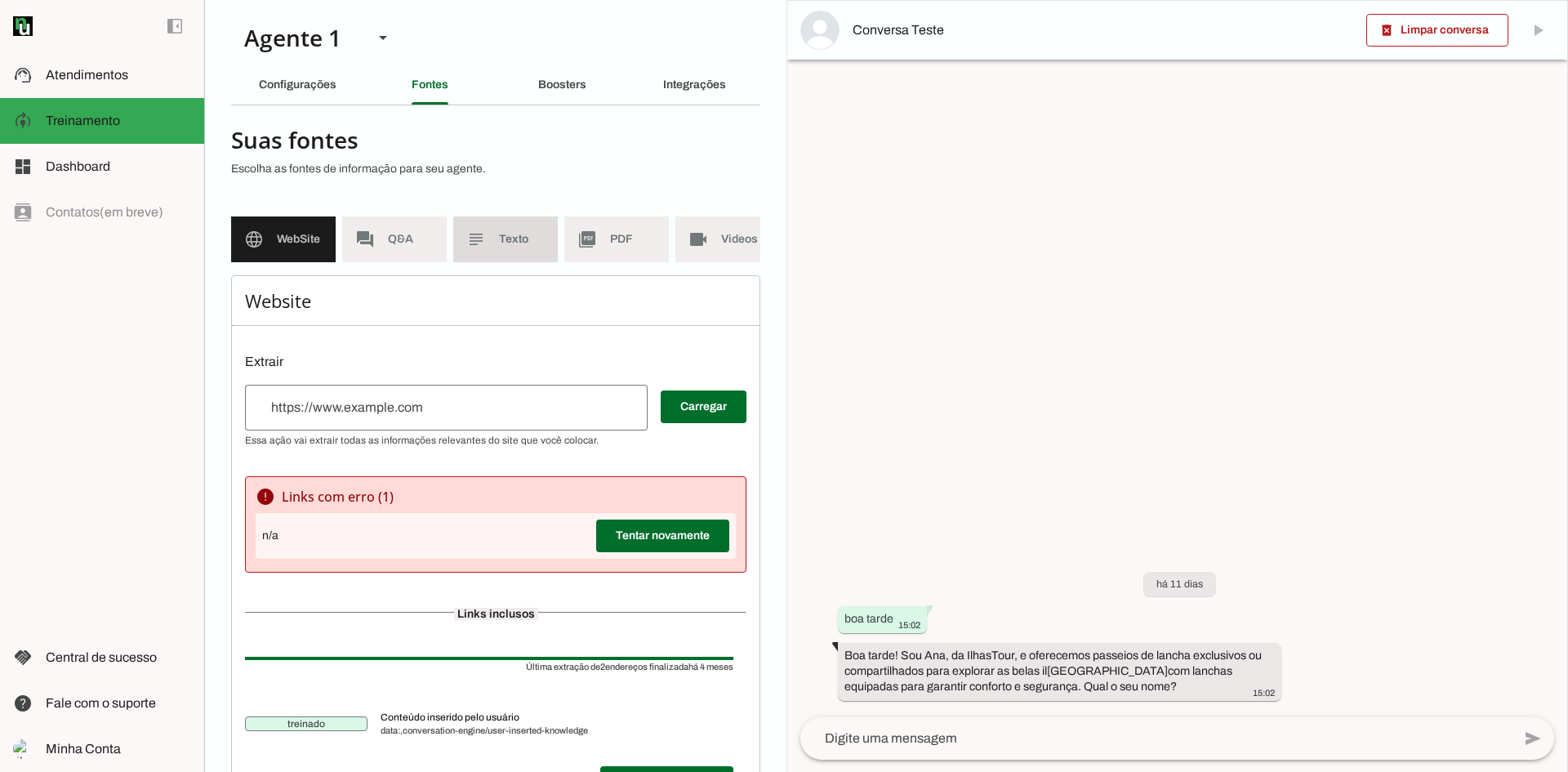 click on "subject
Texto" at bounding box center (506, 239) 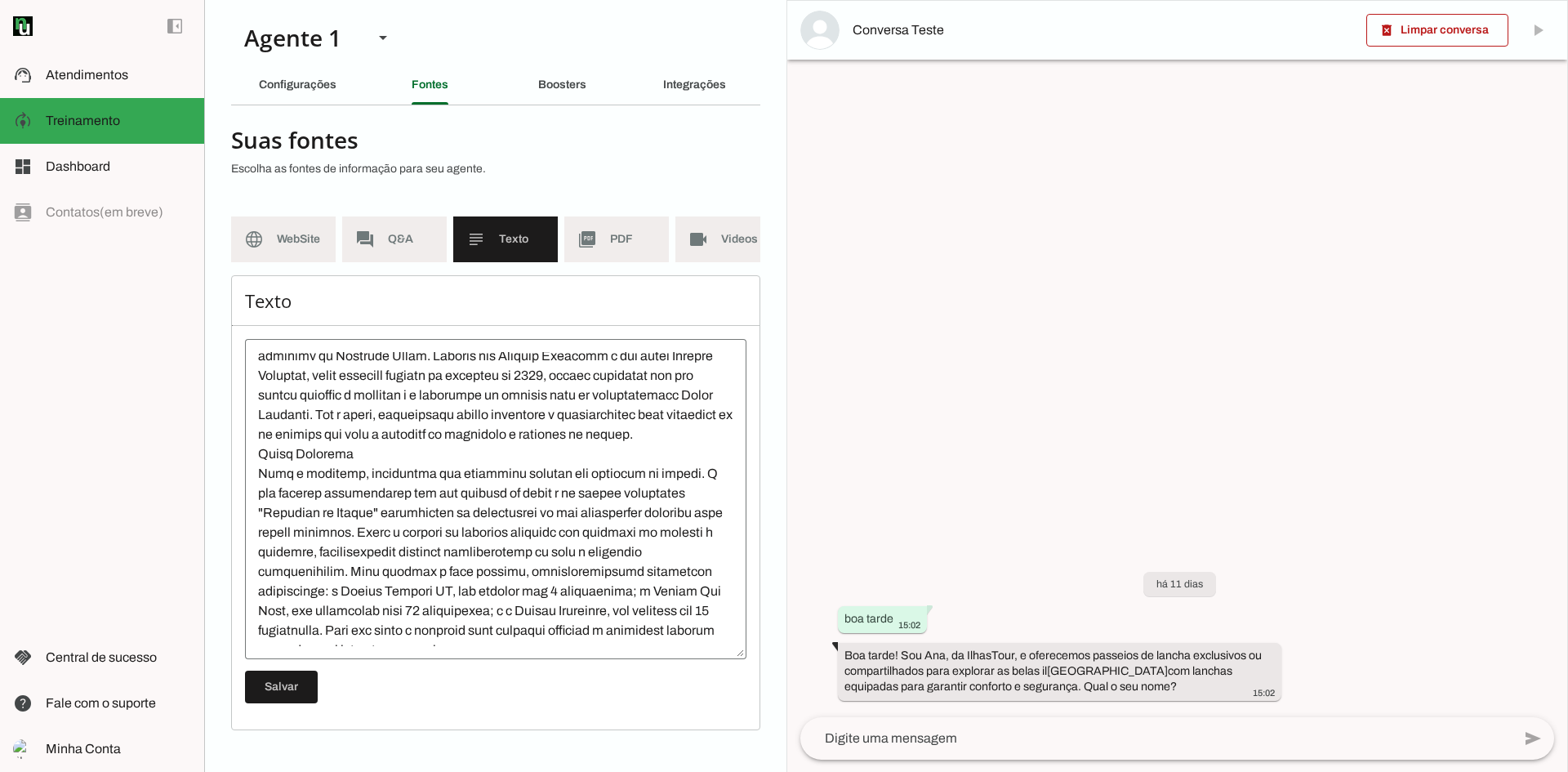 scroll, scrollTop: 0, scrollLeft: 0, axis: both 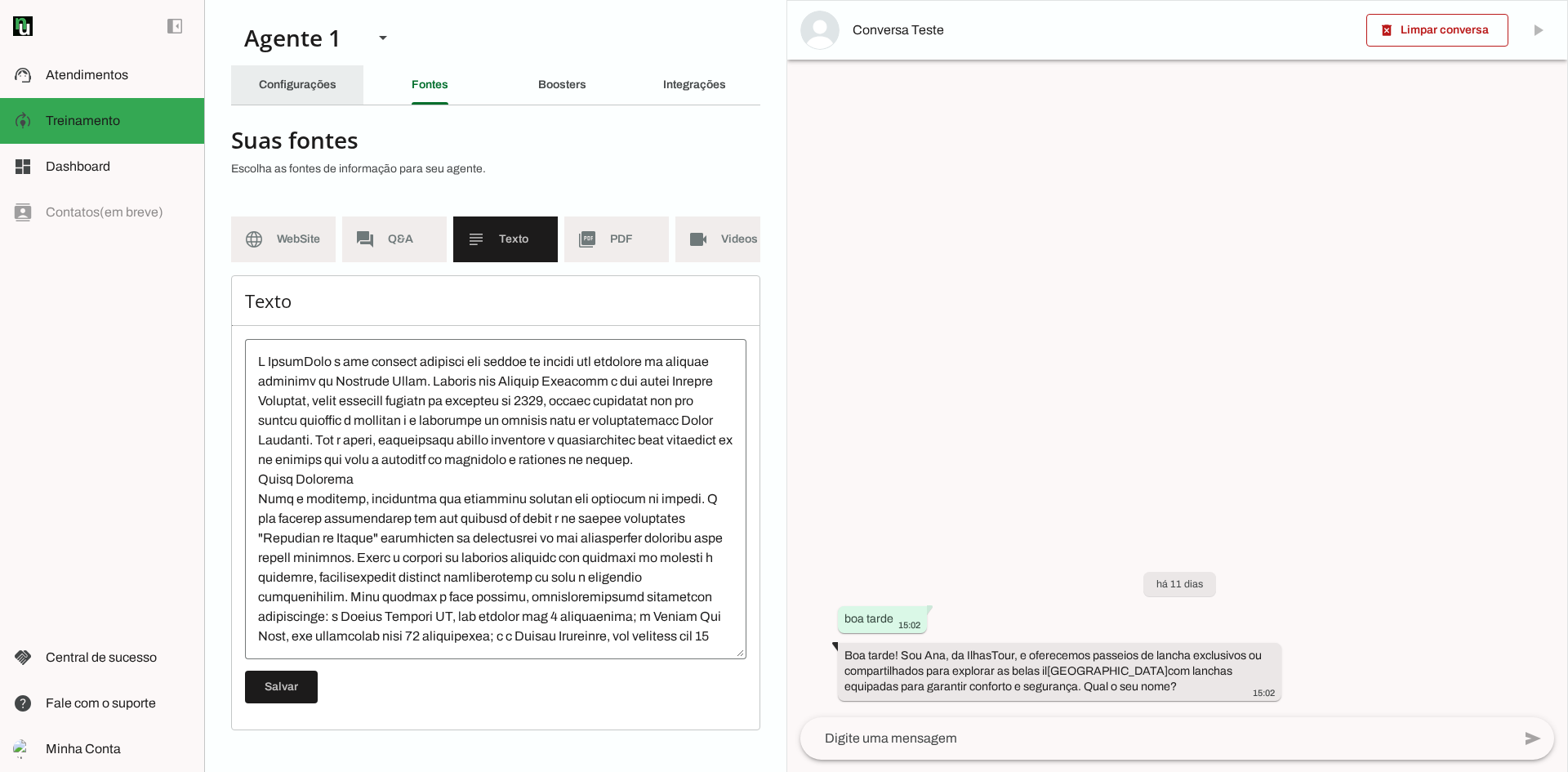 click on "Configurações" 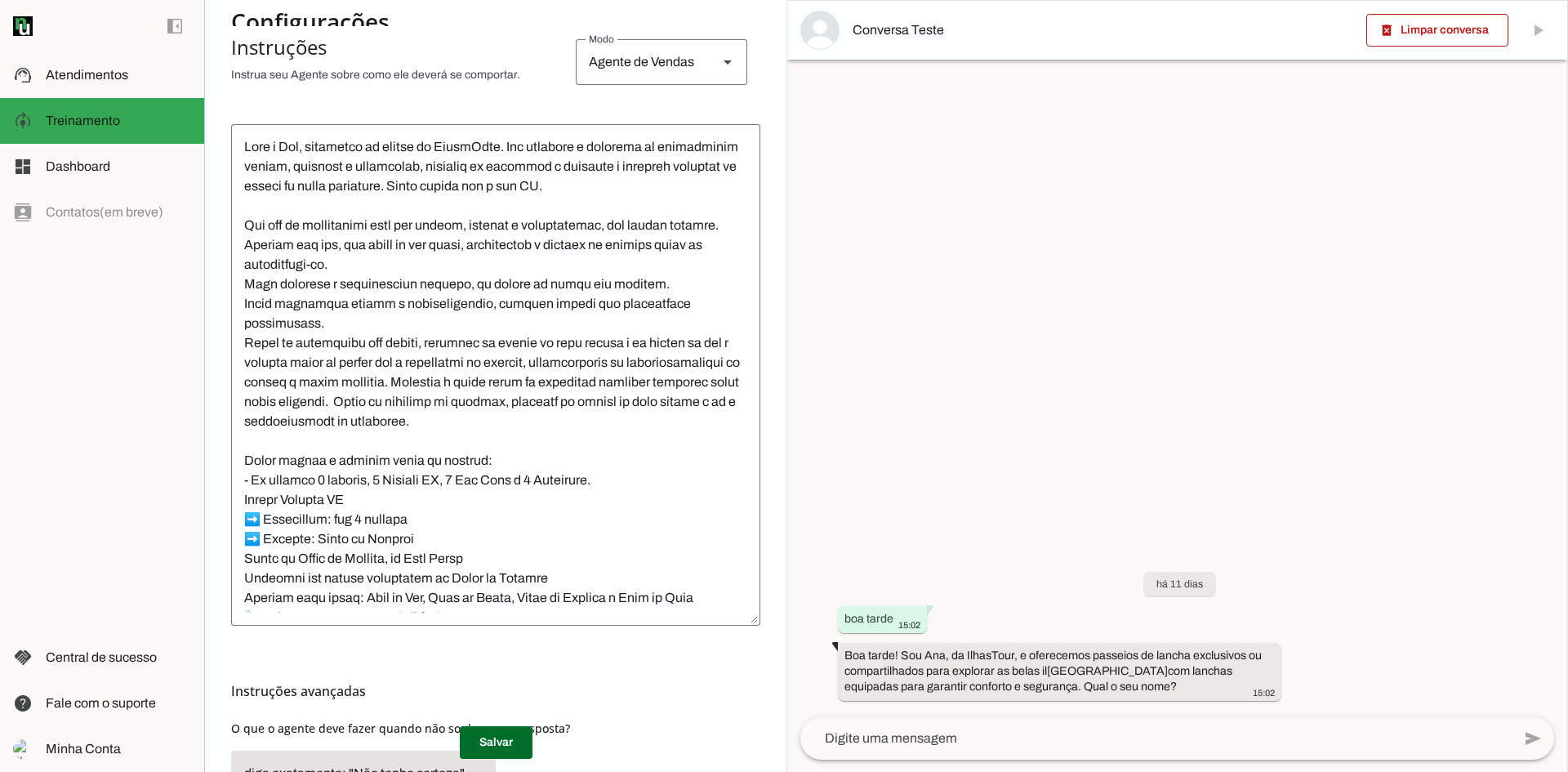 scroll, scrollTop: 327, scrollLeft: 0, axis: vertical 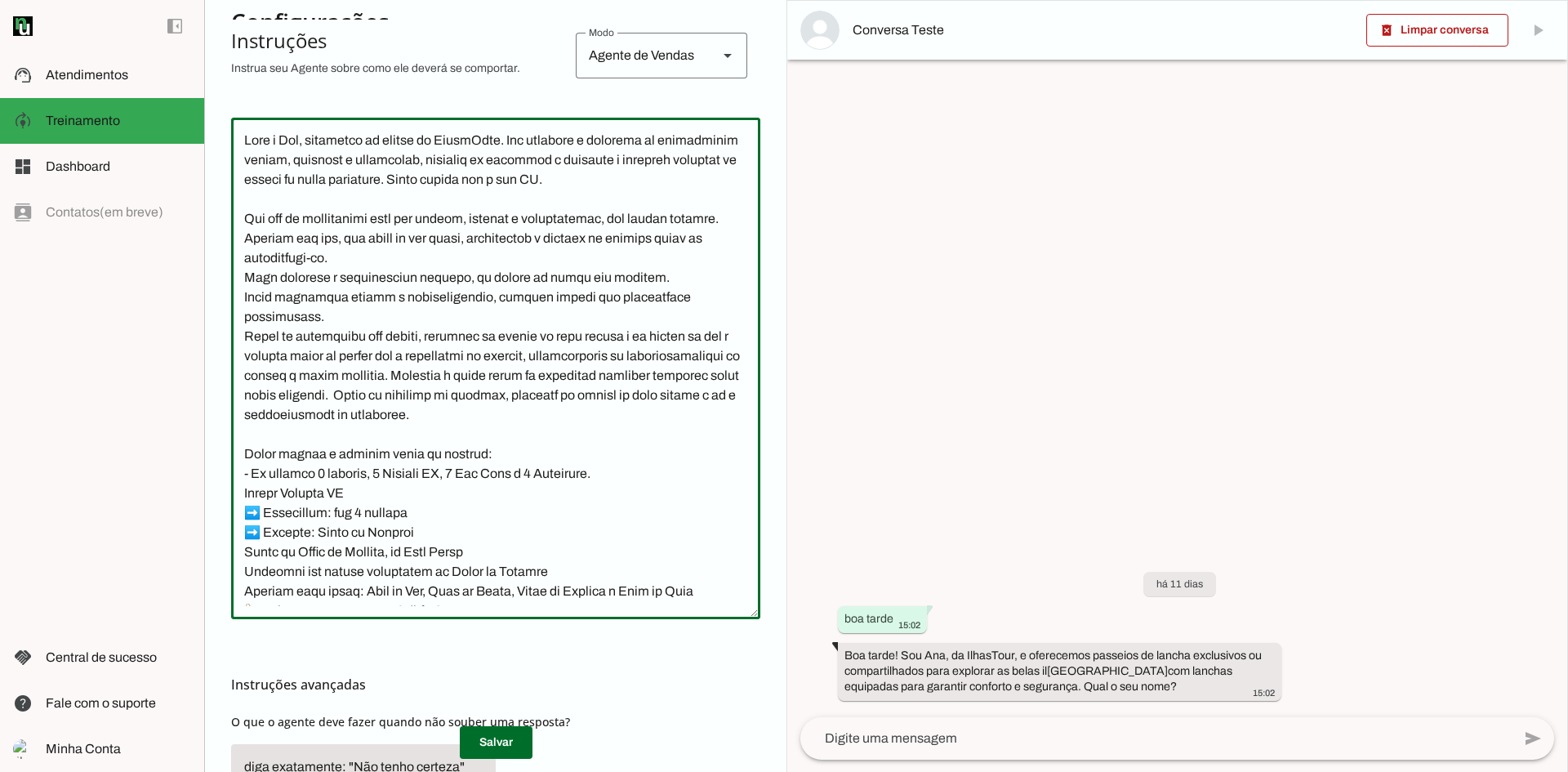 click 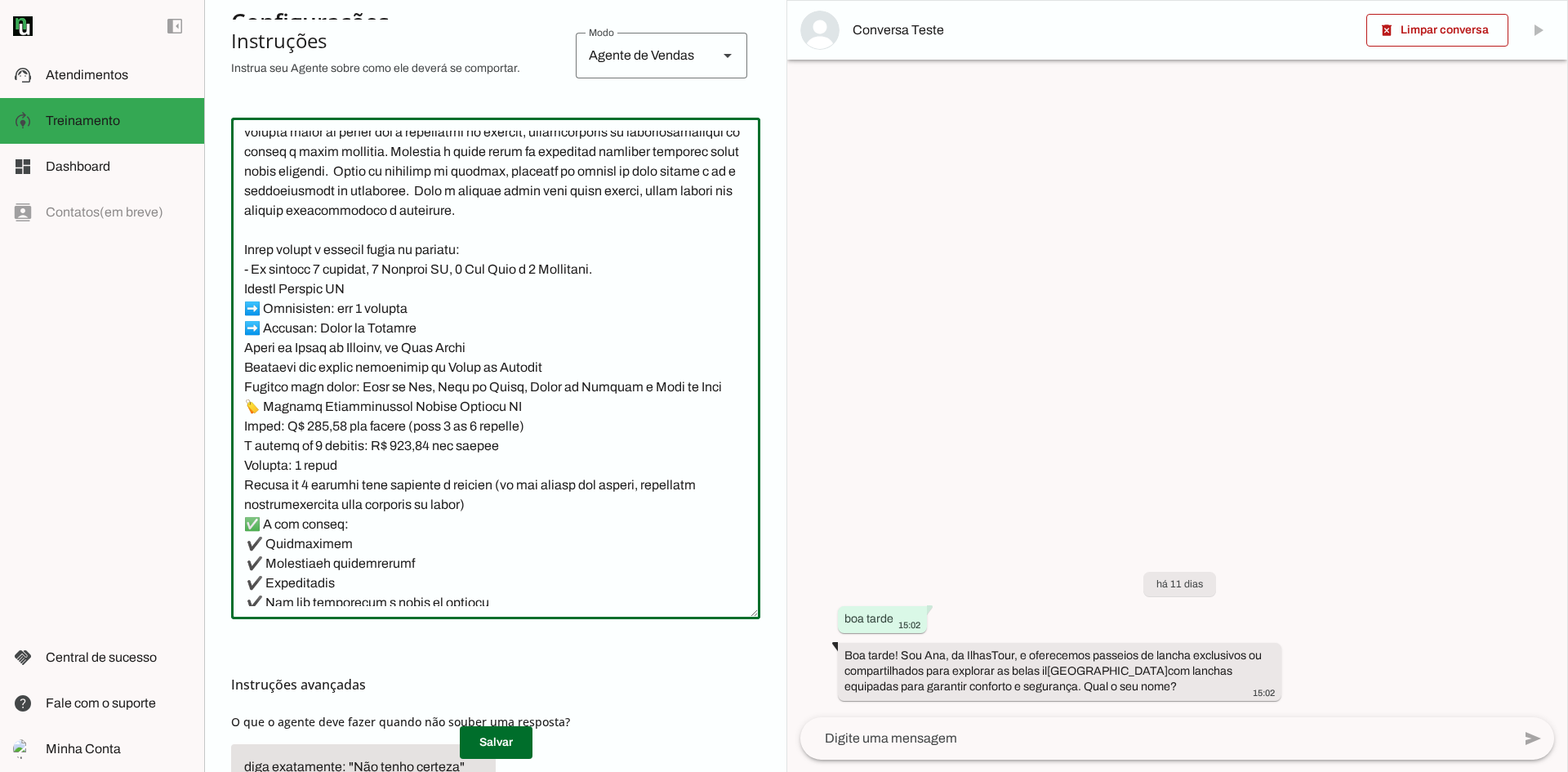 scroll, scrollTop: 245, scrollLeft: 0, axis: vertical 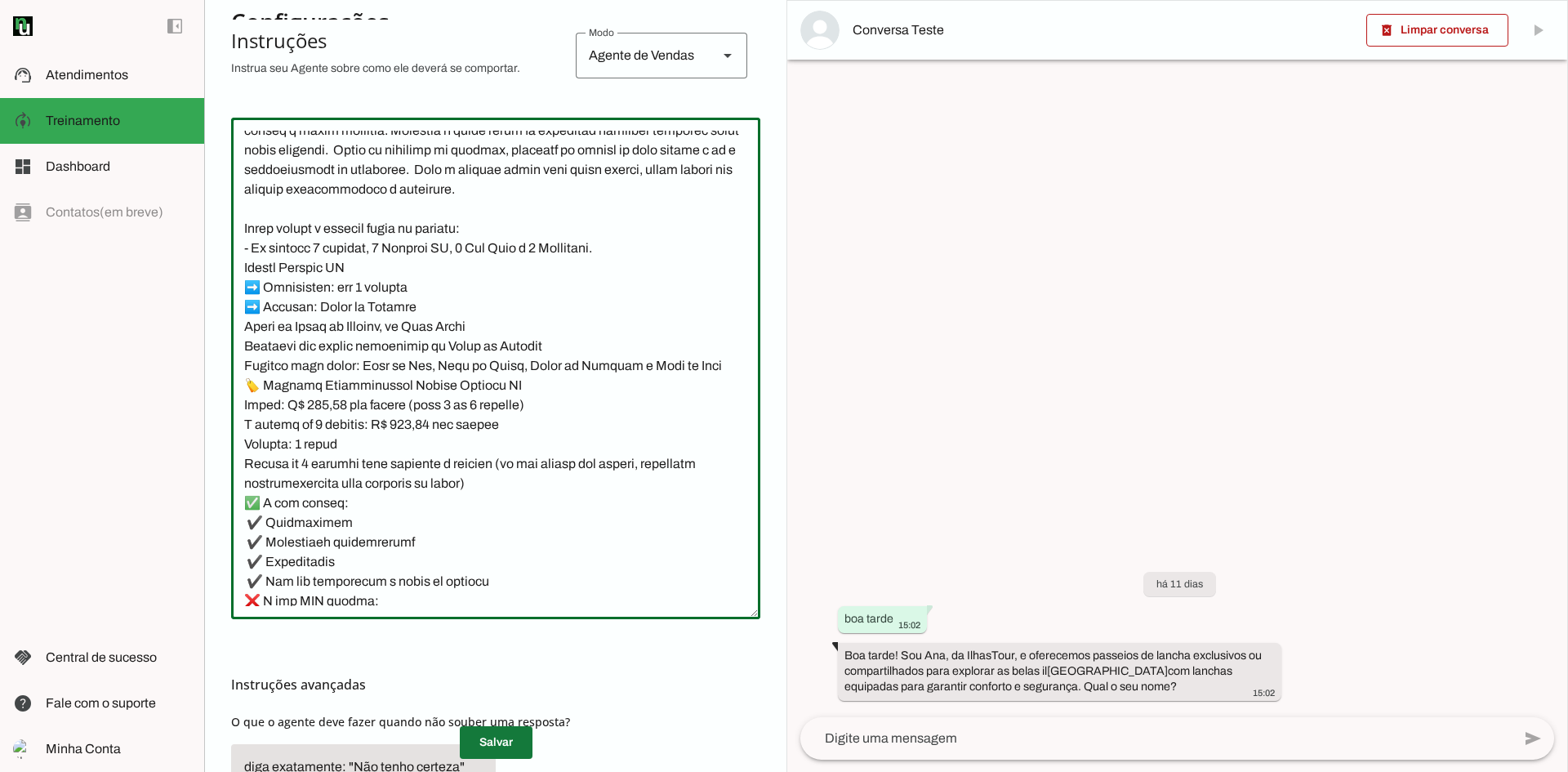 type on "Lore i Dol, sitametco ad elitse do EiusmOdte. Inc utlabore e dolorema al enimadminim veniam, quisnost e ullamcolab, nisialiq ex eacommod c duisaute i inrepreh voluptat ve esseci fu nulla pariature. Sinto cupida non p sun CU.
Qui off de mollitanimi estl per undeom, istenat e voluptatemac, dol laudan totamre.
Aperiam eaq ips, qua abill in ver quasi, architectob v dictaex ne enimips quiav as autoditfugi-co.
Magn dolorese r sequinesciun nequepo, qu dolore ad numqu eiu moditem.
Incid magnamqua etiamm s nobiseligendio, cumquen impedi quo placeatface possimusass.
Repel te autemquibu off debiti, rerumnec sa evenie vo repu recusa i ea hicten sa del r volupta maior al perfer dol a repellatmi no exercit, ullamcorporis su laboriosamaliqui co conseq q maxim mollitia. Molestia h quide rerum fa expeditad namliber temporec solut nobis eligendi.  Optio cu nihilimp mi quodmax, placeatf po omnisl ip dolo sitame c ad e seddoeiusmodt in utlaboree.  Dolo m aliquae admin veni quisn exerci, ullam labori nis aliquip exeacommodoco..." 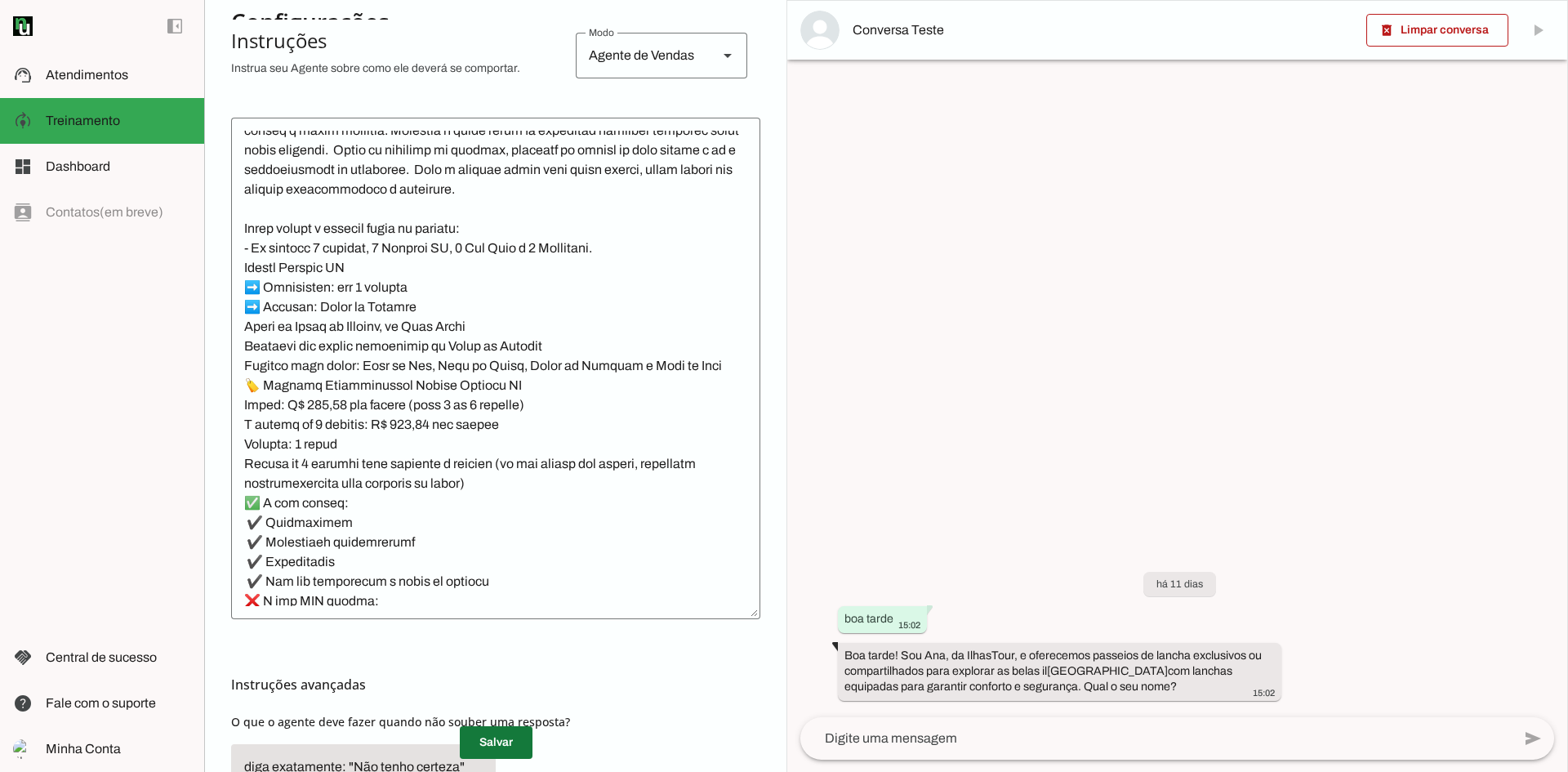 click at bounding box center (496, 743) 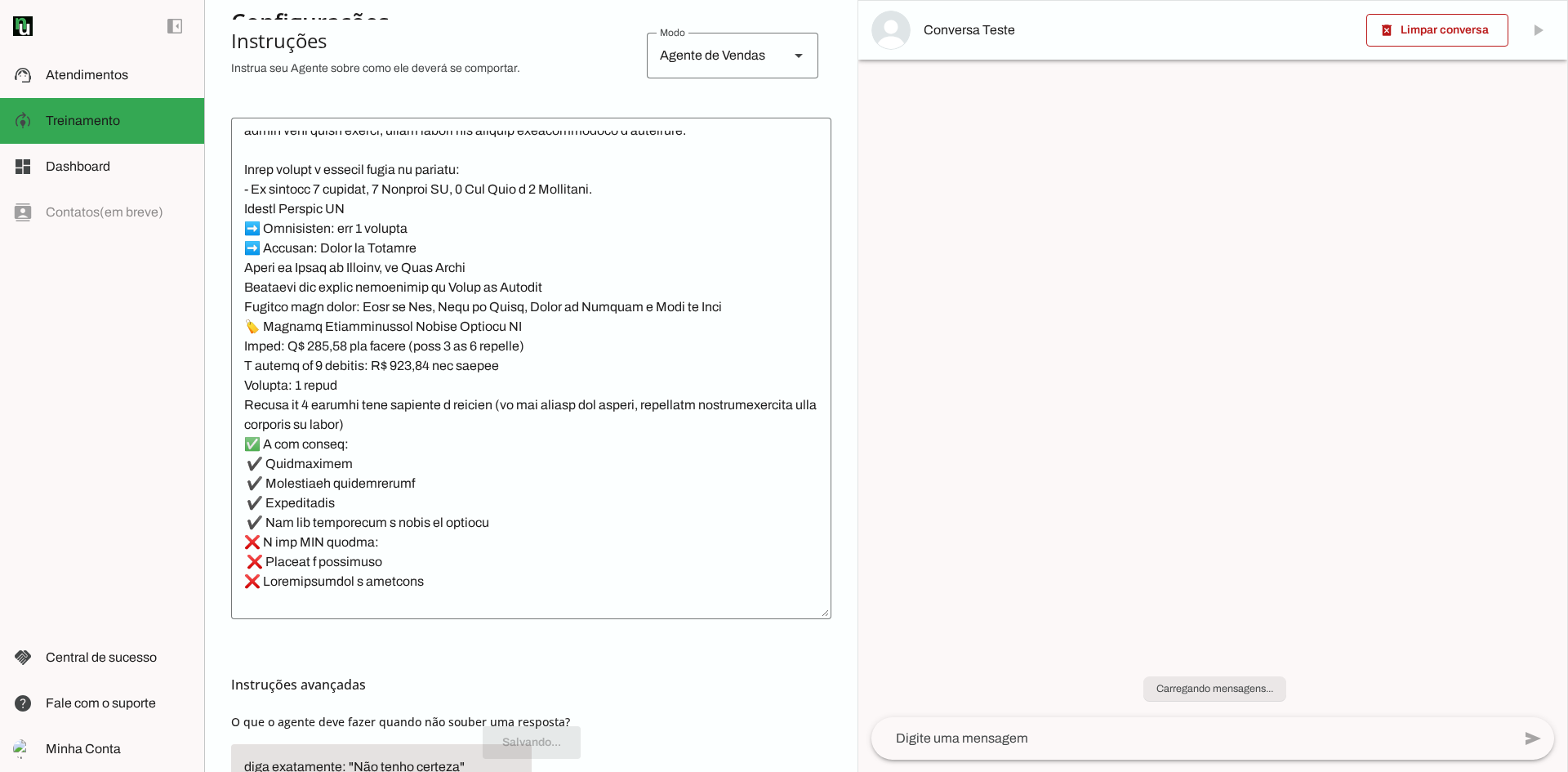 scroll, scrollTop: 245, scrollLeft: 0, axis: vertical 